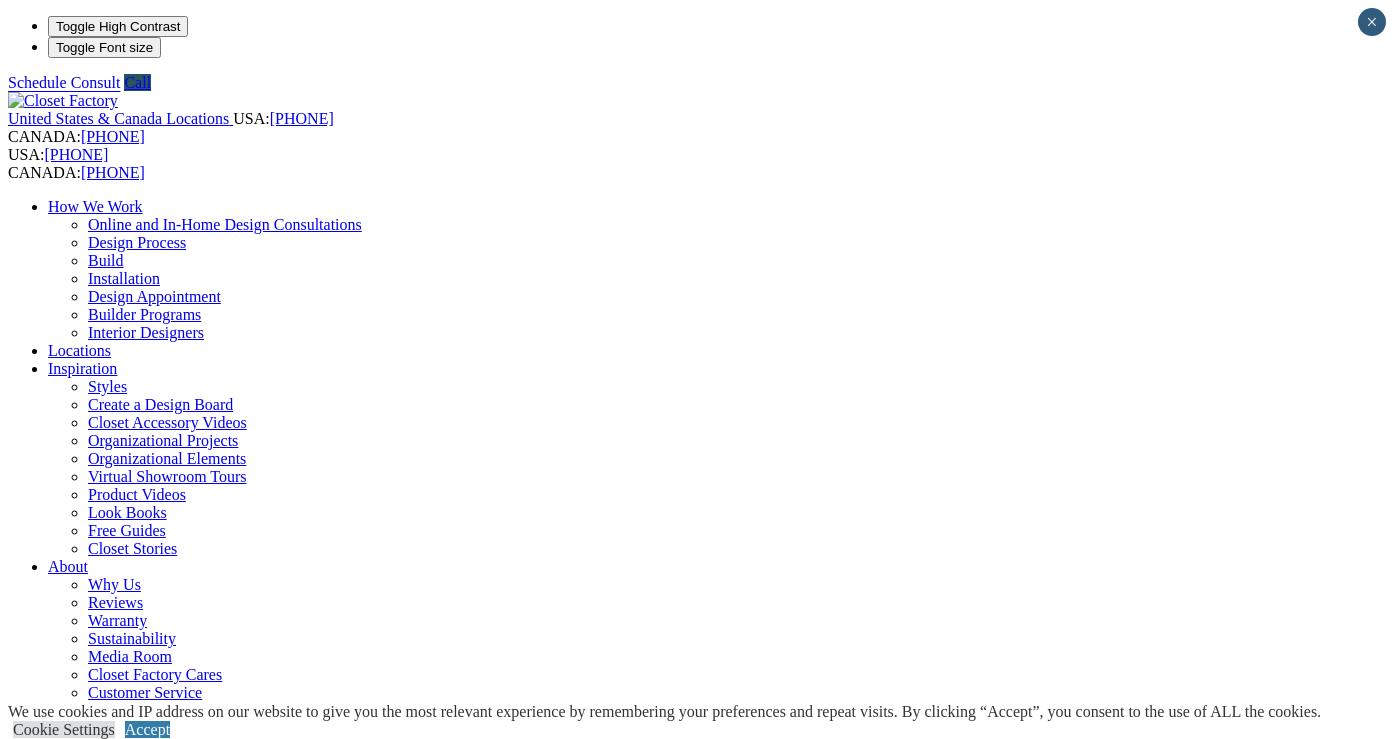 scroll, scrollTop: 0, scrollLeft: 0, axis: both 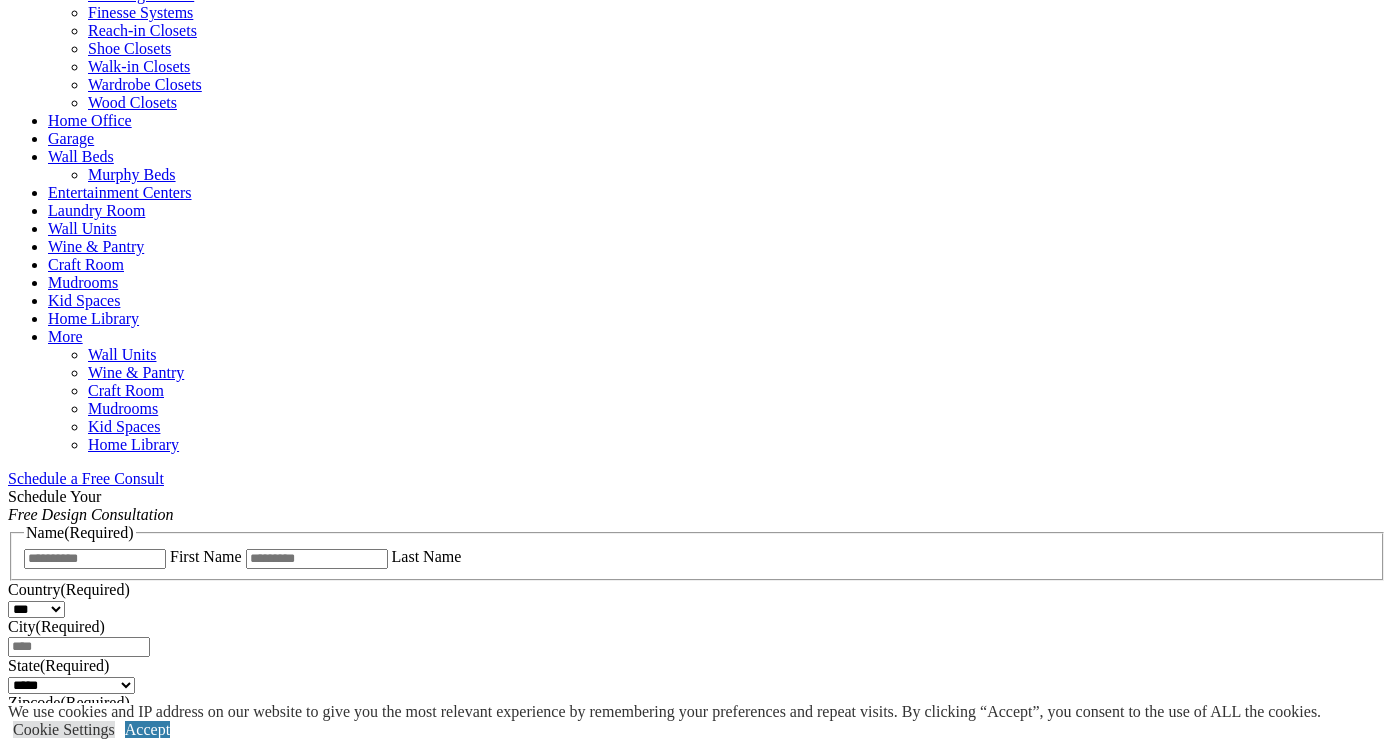 click on "CLOSE (X)" at bounding box center [46, 979] 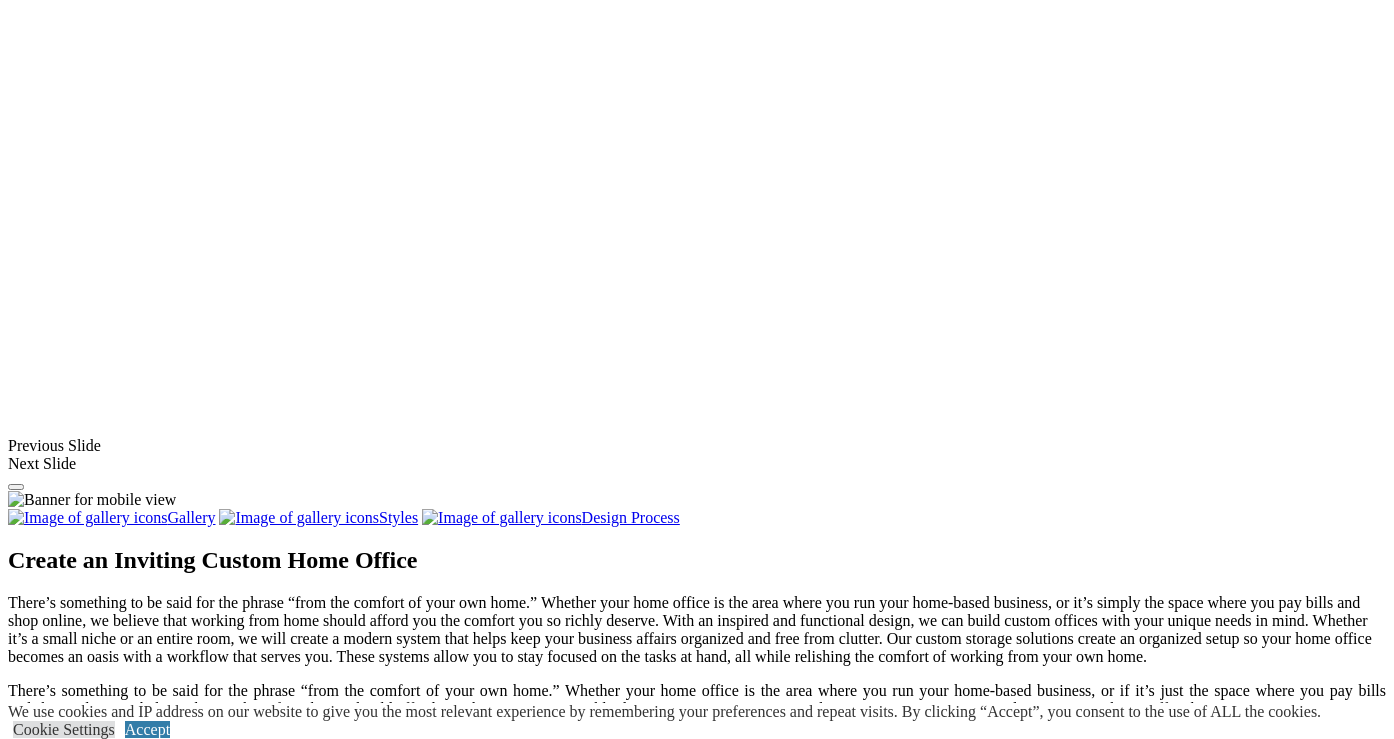 scroll, scrollTop: 1465, scrollLeft: 0, axis: vertical 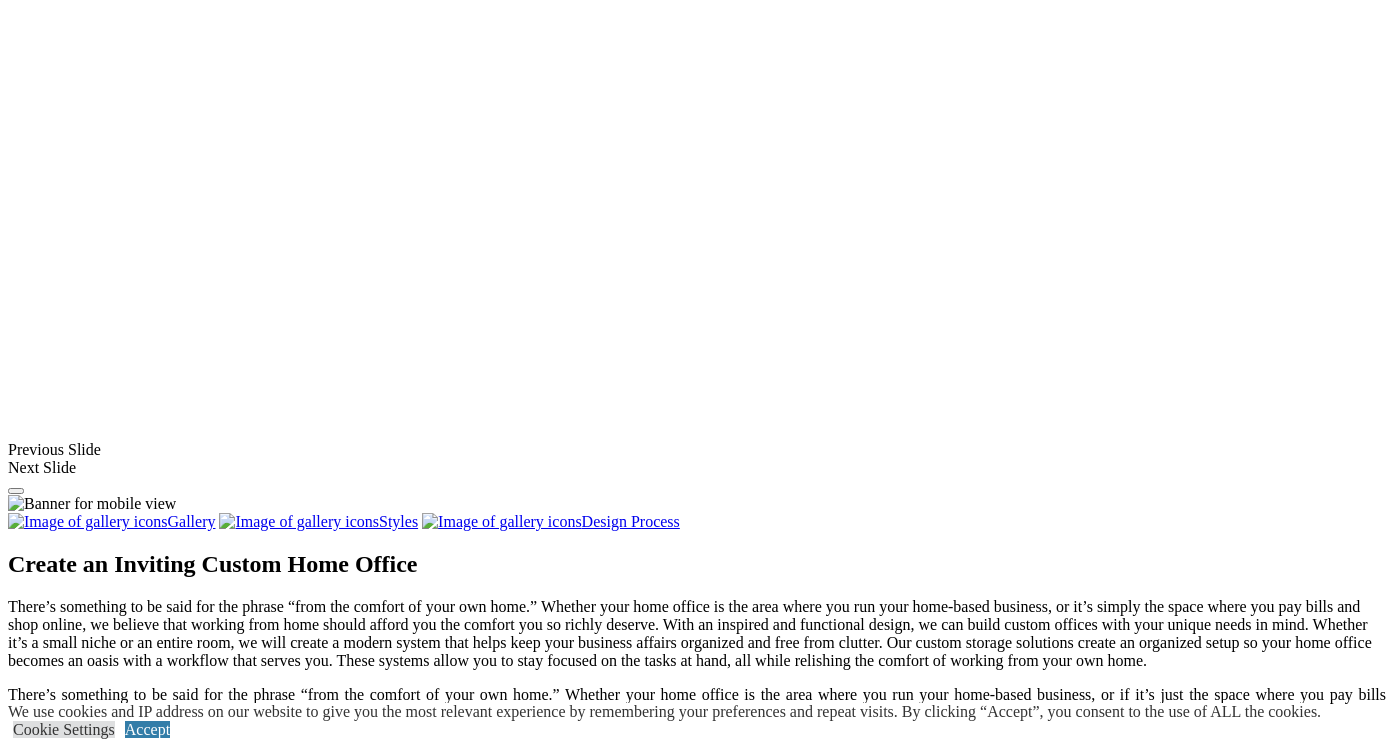 click at bounding box center (636, 1416) 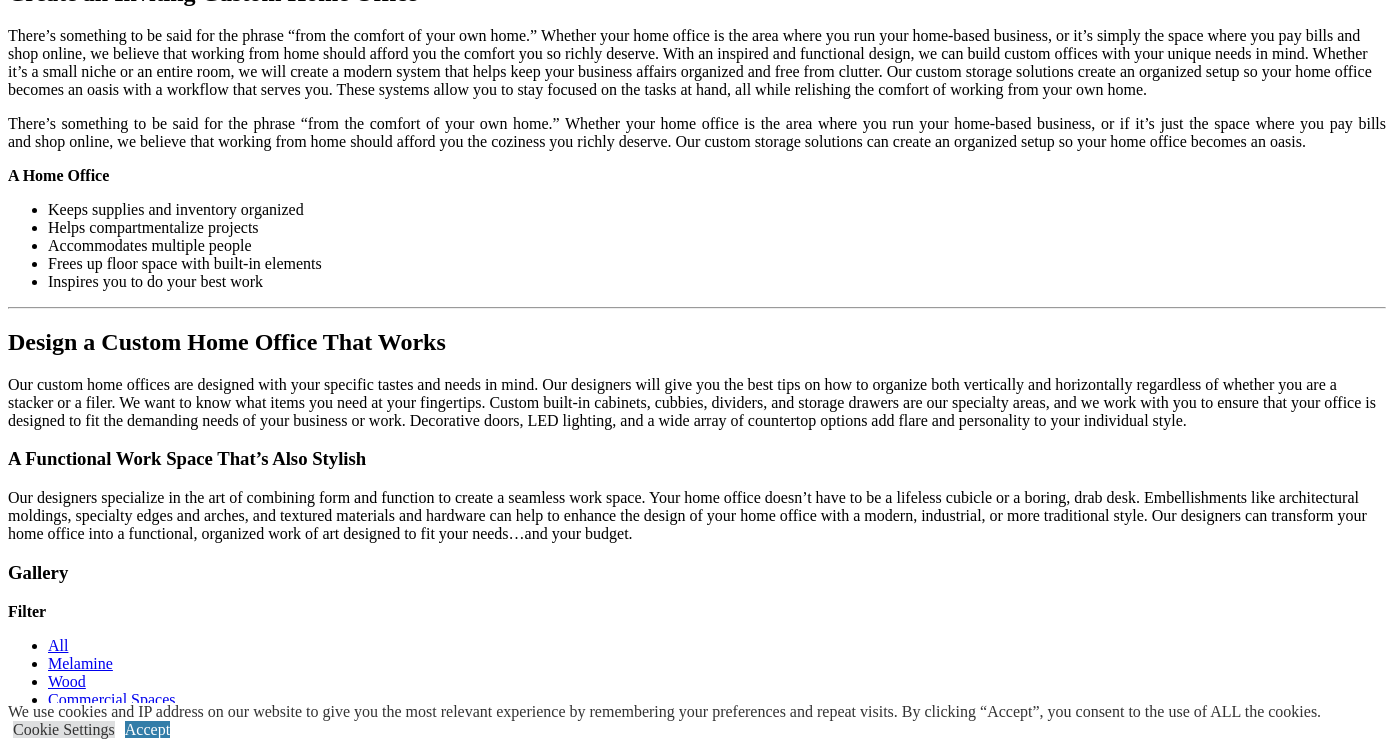scroll, scrollTop: 2035, scrollLeft: 0, axis: vertical 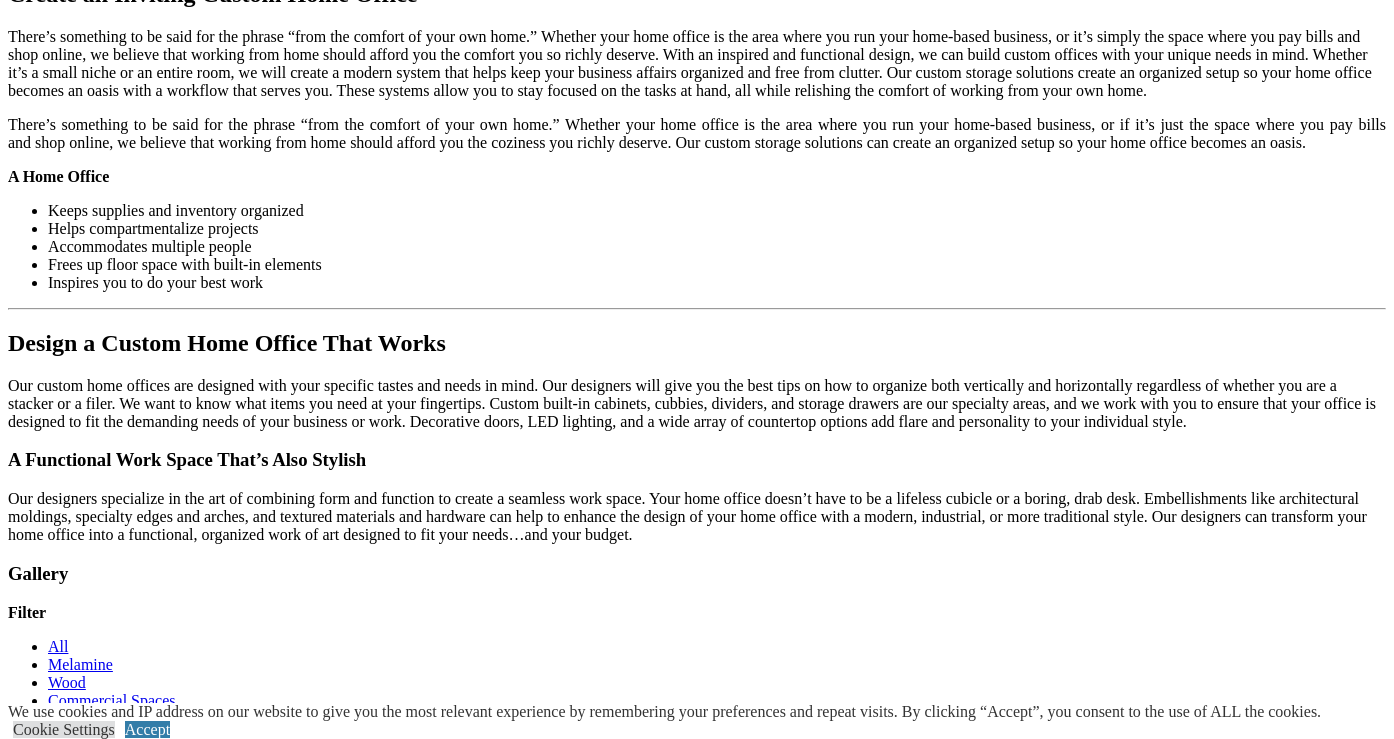 click on "Load More" at bounding box center (44, 1520) 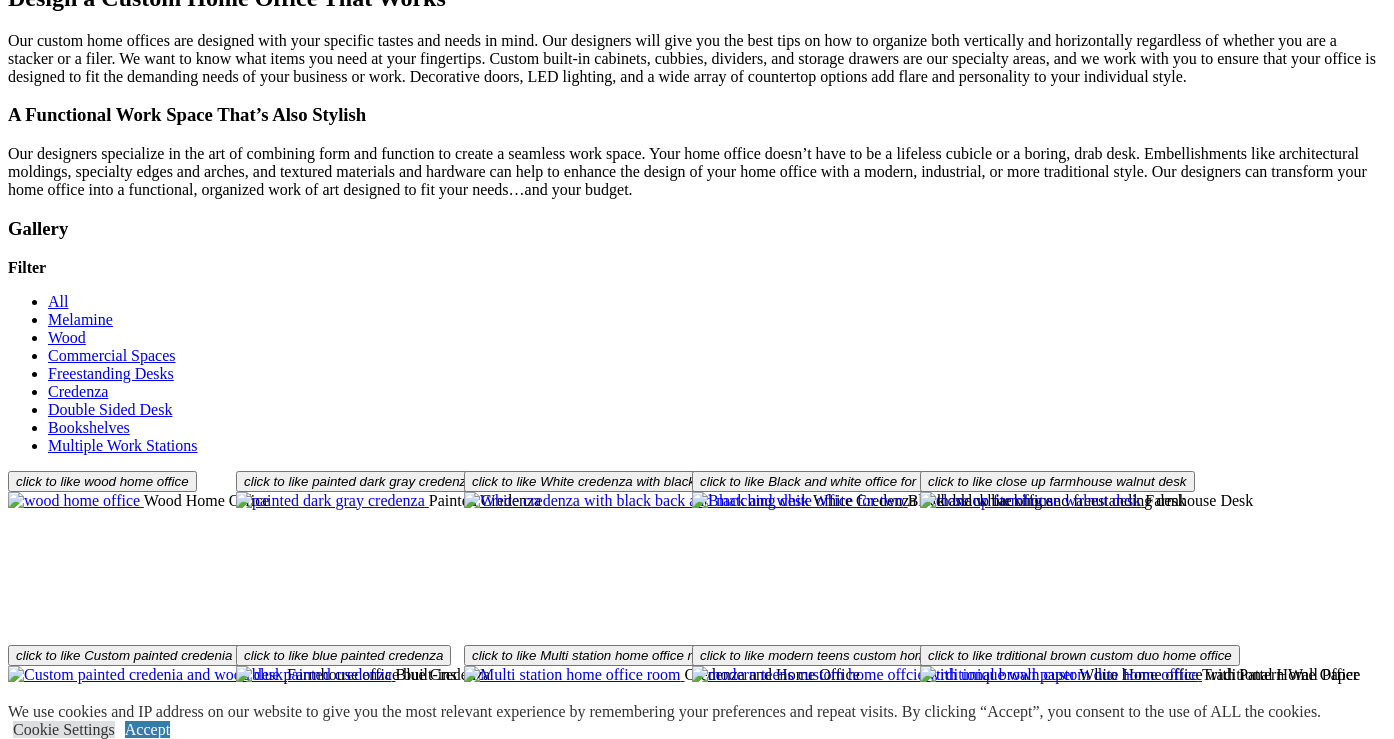 scroll, scrollTop: 2216, scrollLeft: 0, axis: vertical 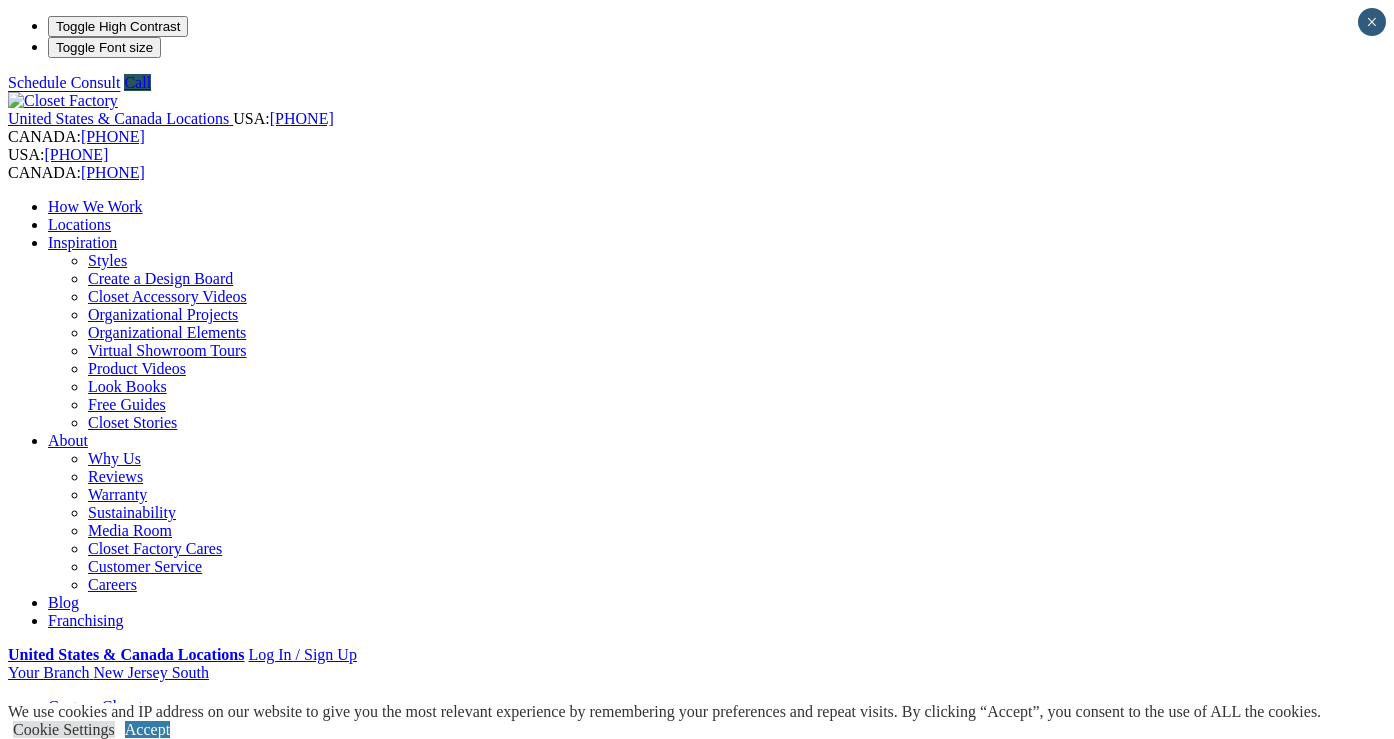click on "Locations" at bounding box center (79, 224) 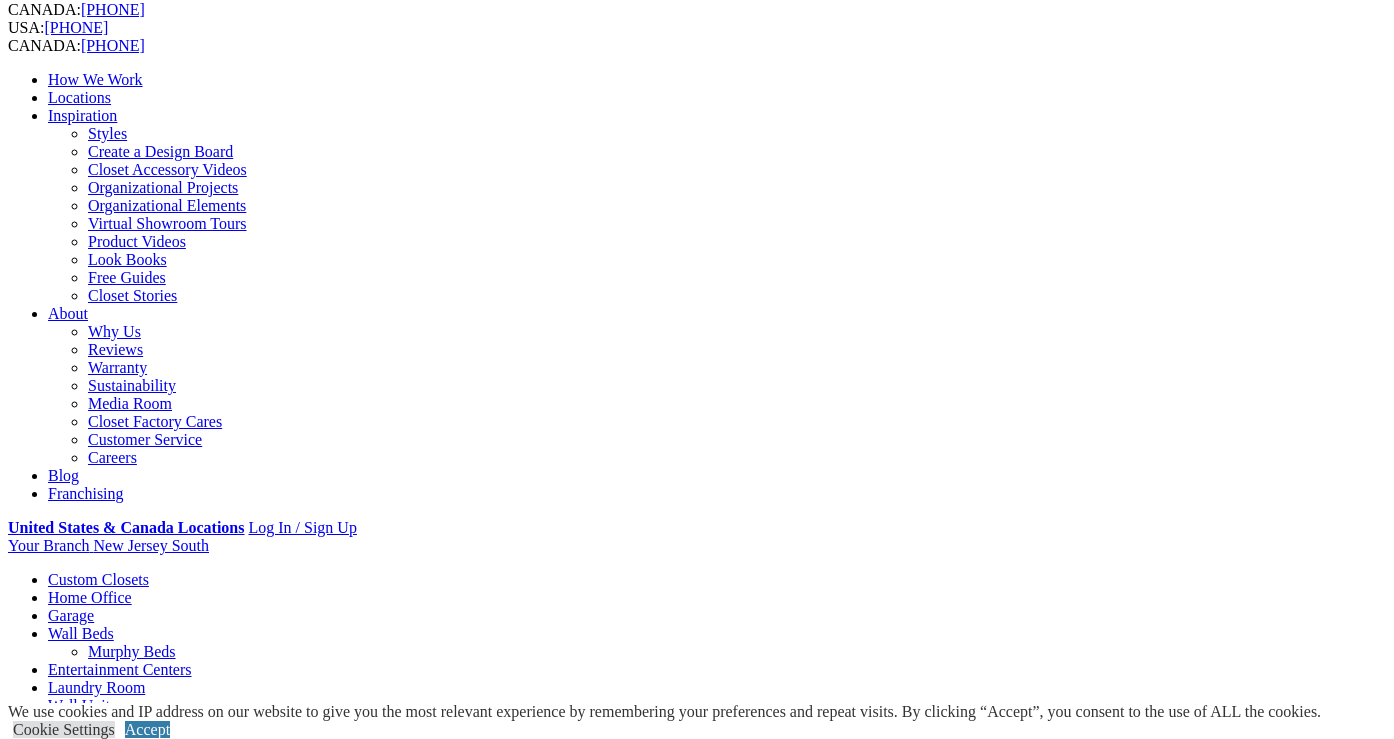 scroll, scrollTop: 0, scrollLeft: 0, axis: both 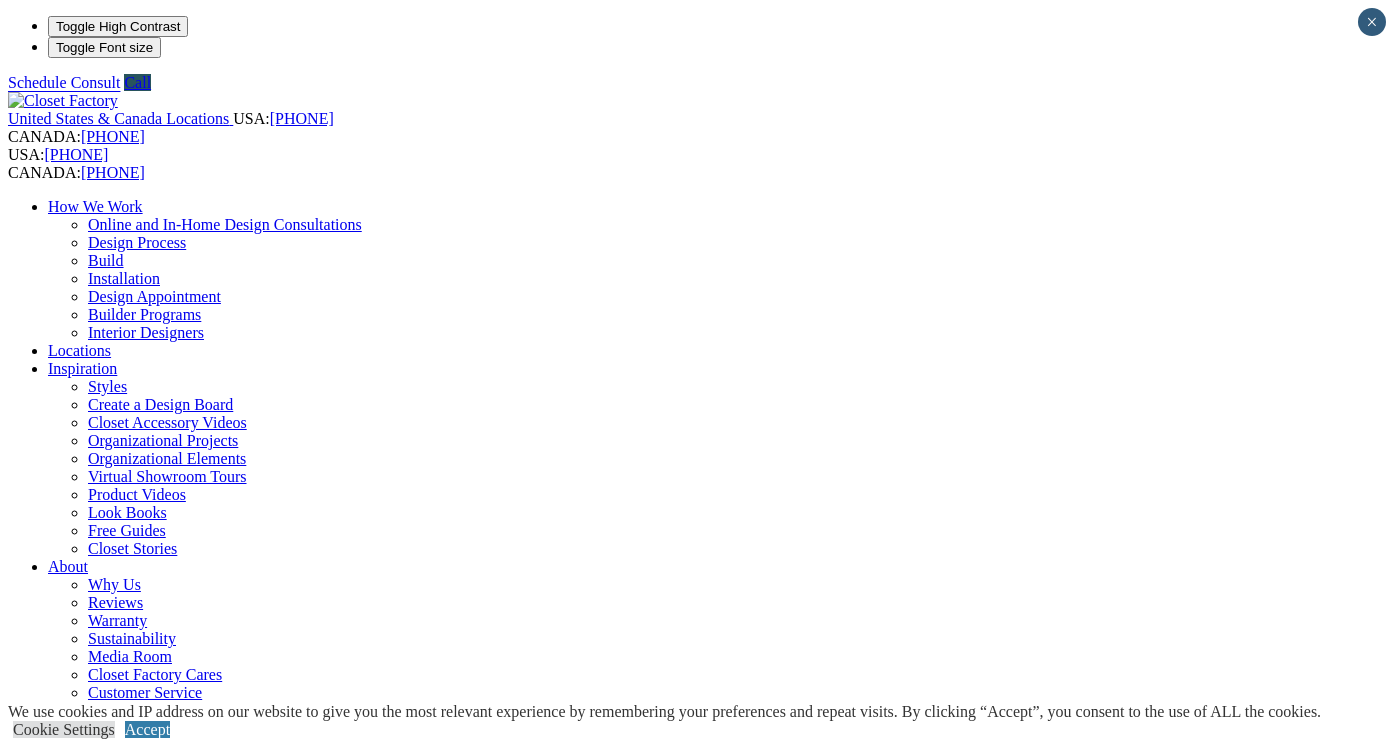 click on "Home Office" at bounding box center [90, 994] 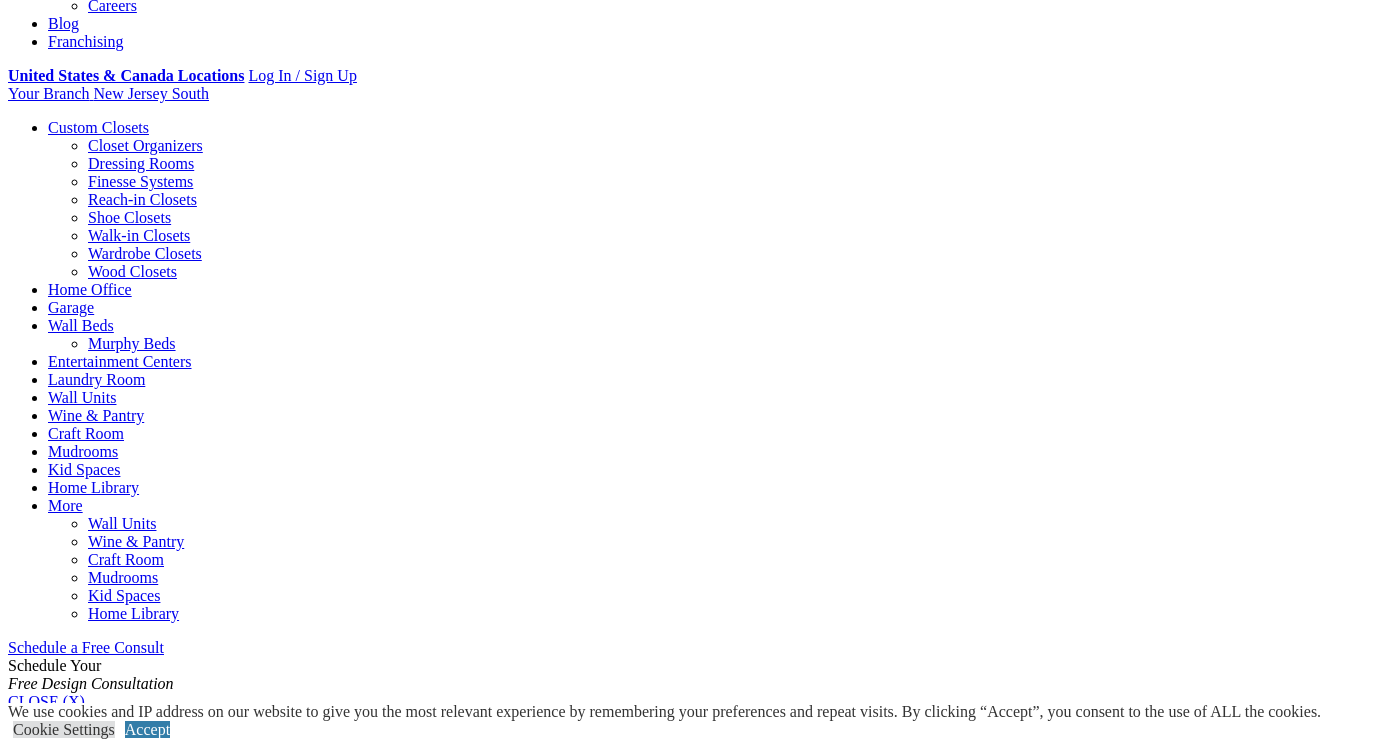 scroll, scrollTop: 0, scrollLeft: 0, axis: both 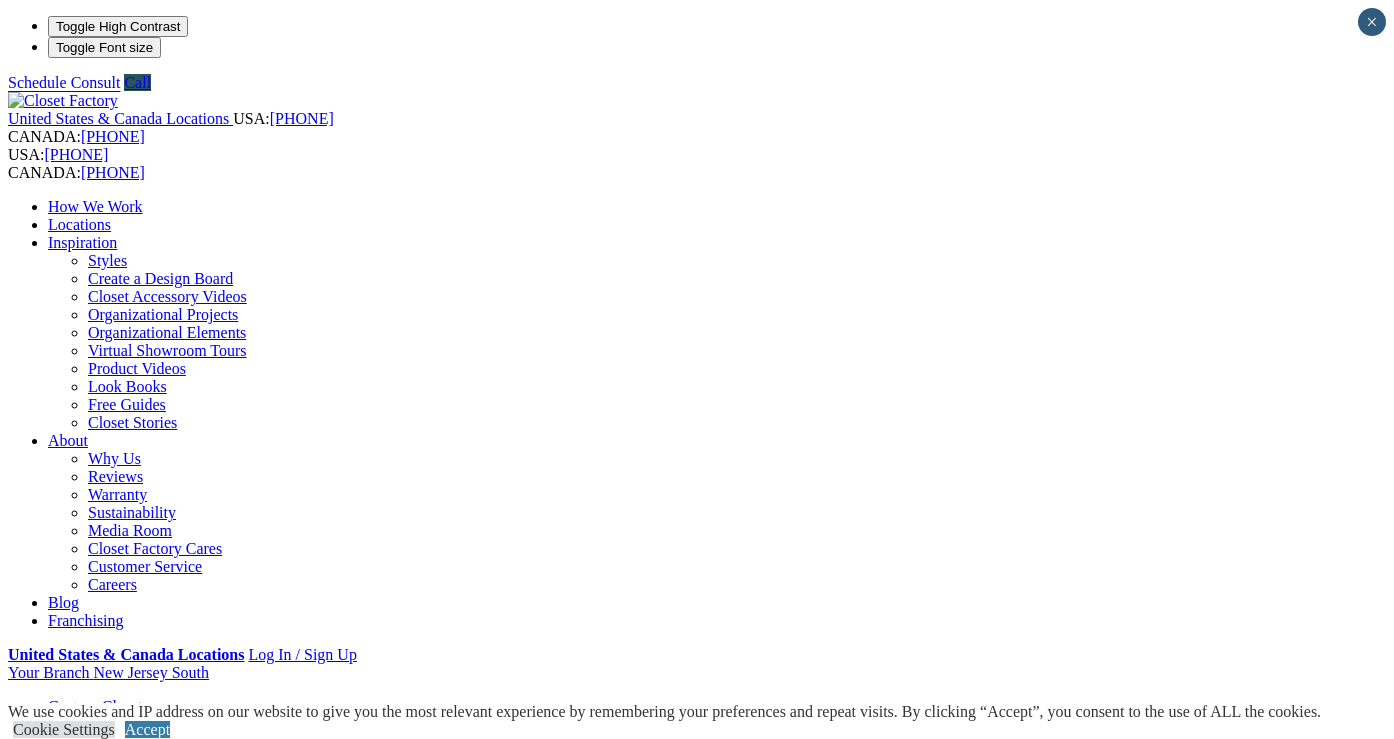 click on "Home Office" at bounding box center [90, 868] 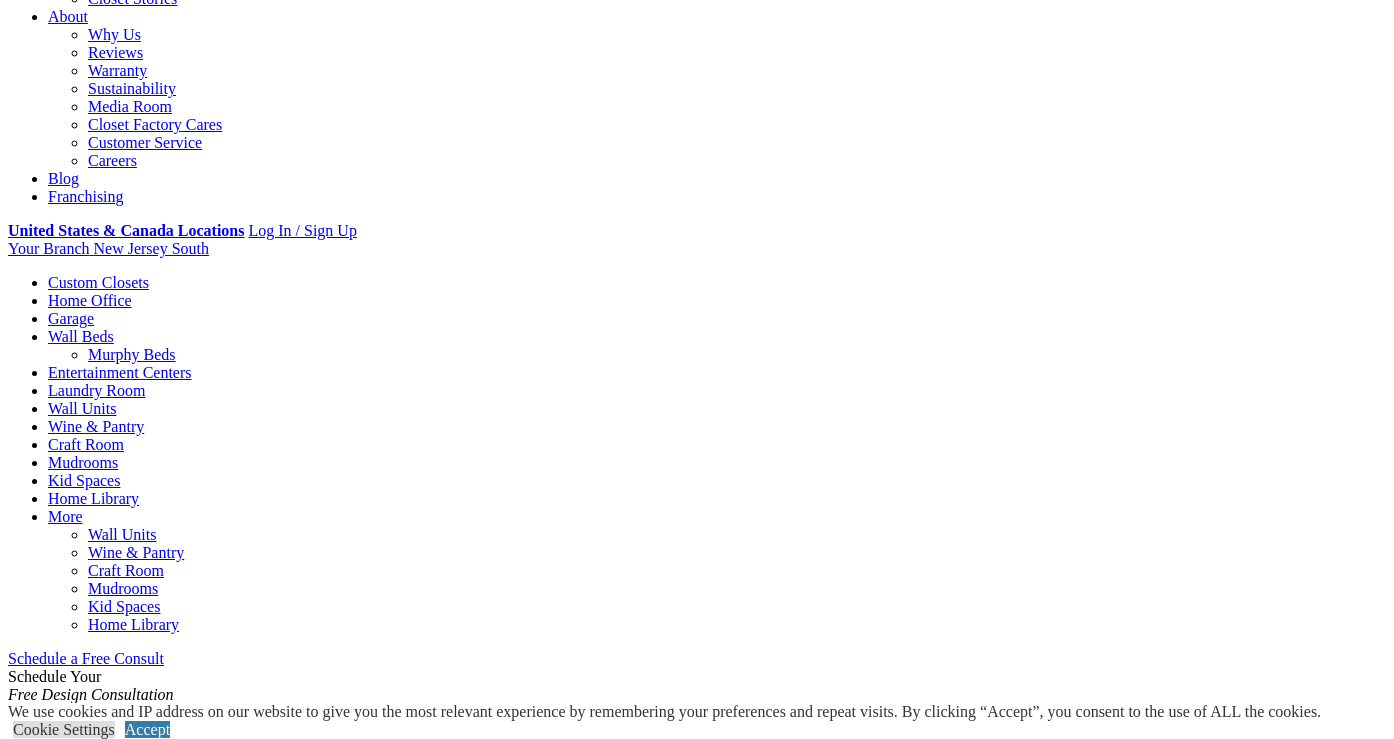 scroll, scrollTop: 368, scrollLeft: 0, axis: vertical 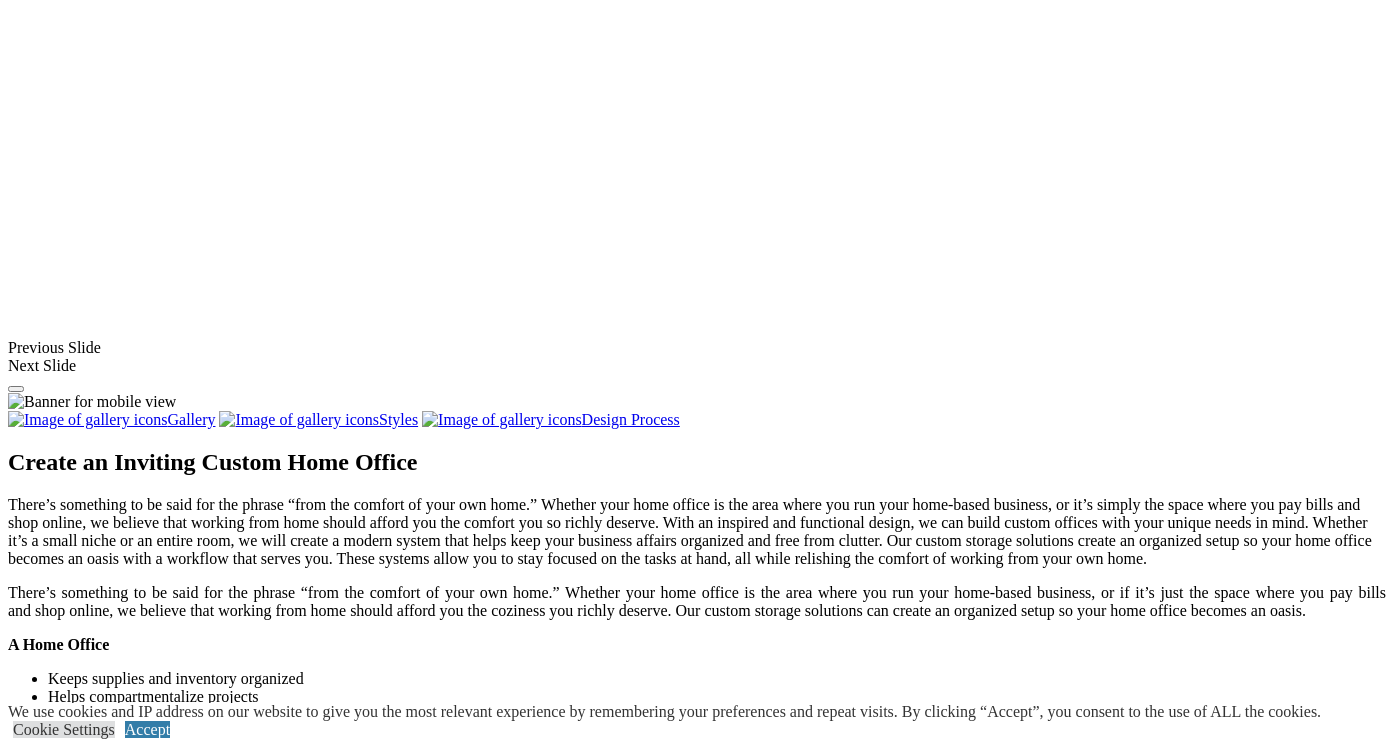 click at bounding box center [1059, 1488] 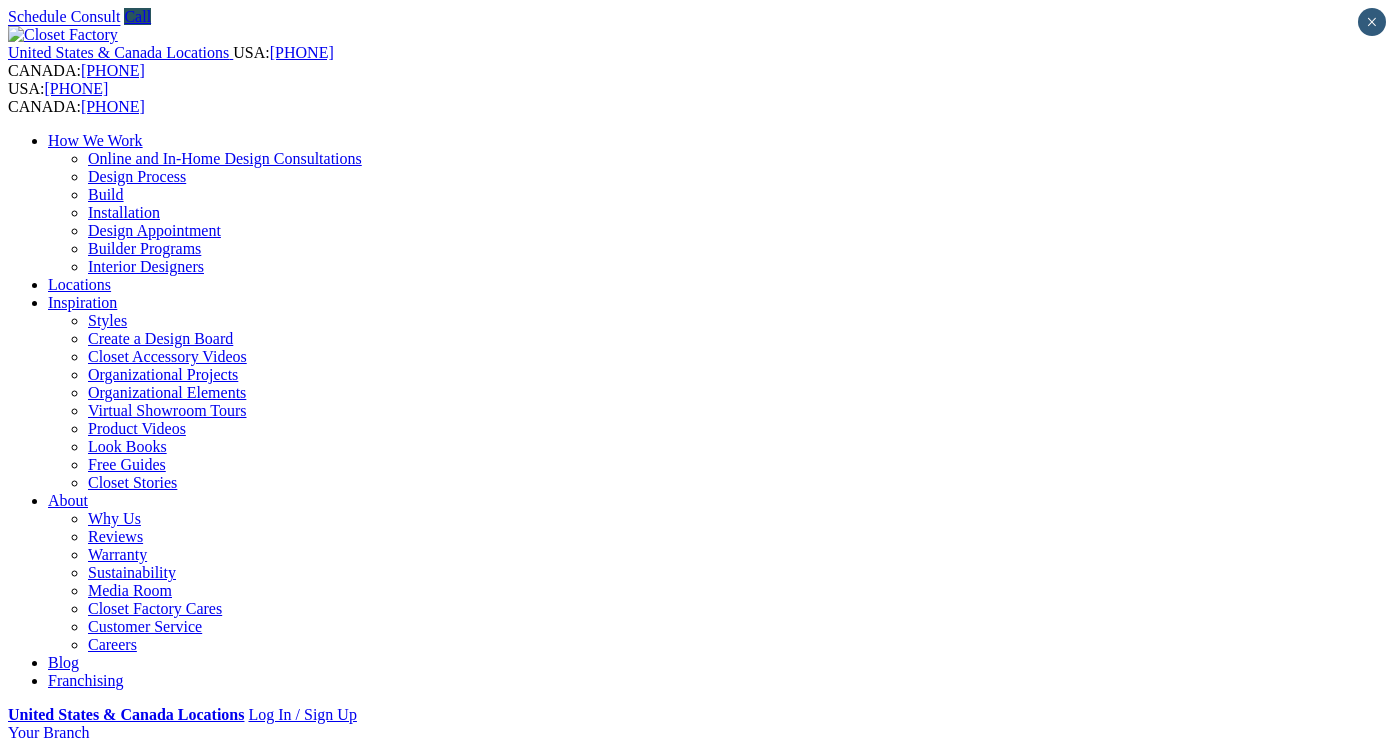 scroll, scrollTop: 0, scrollLeft: 0, axis: both 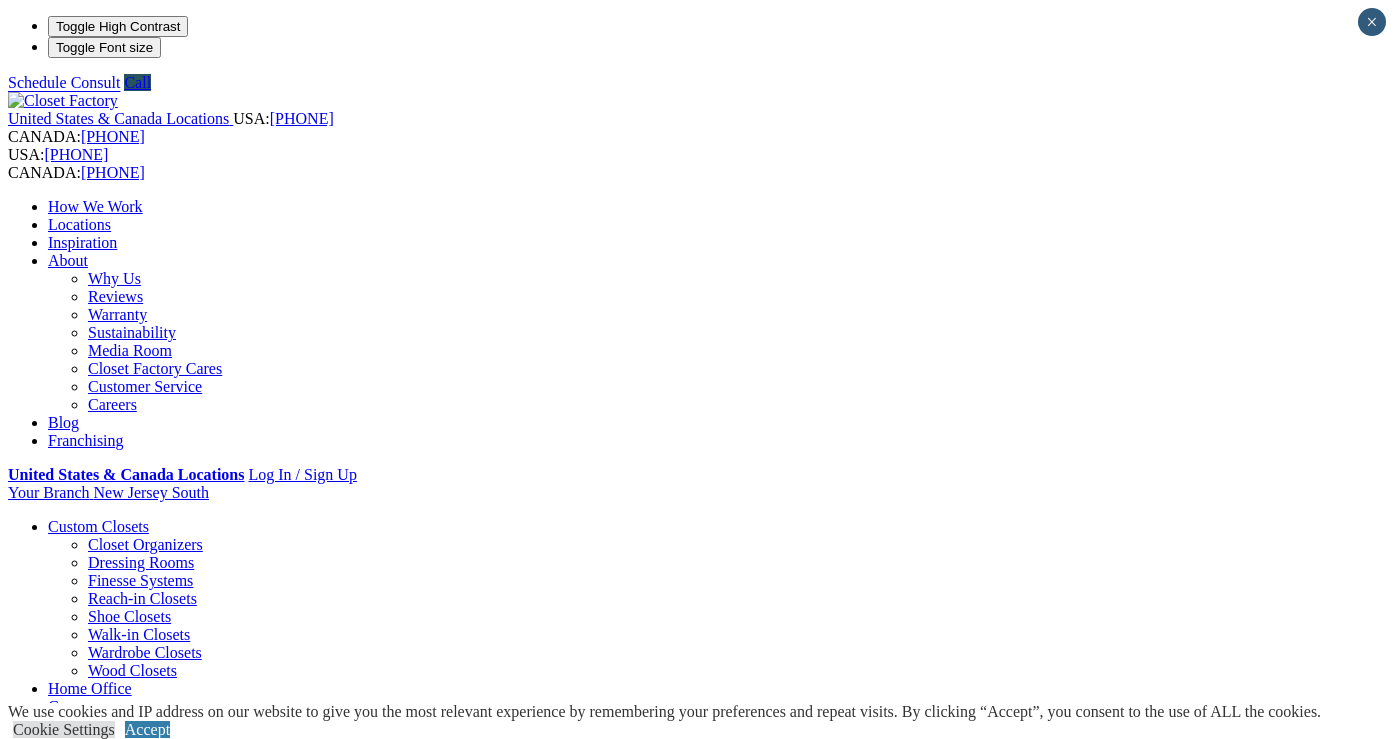 click on "Wall Units" at bounding box center [82, 778] 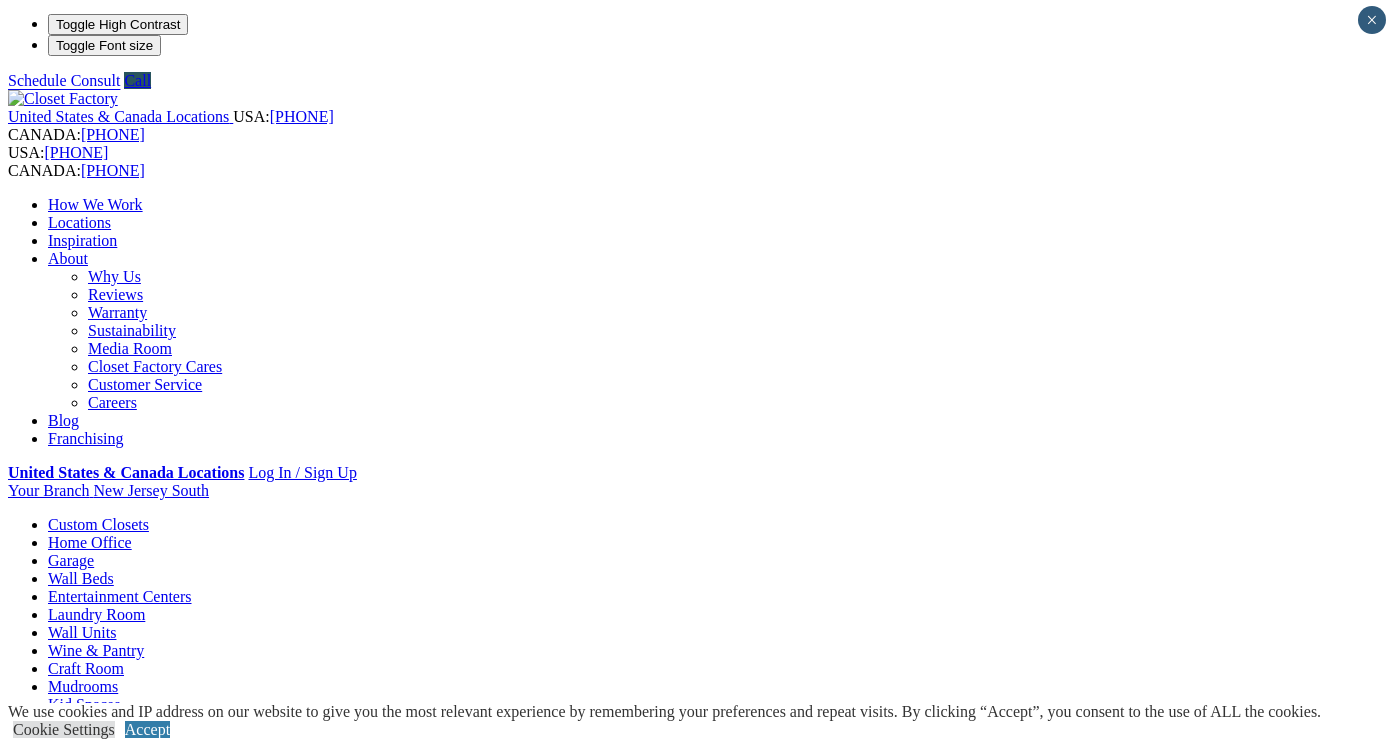 scroll, scrollTop: 0, scrollLeft: 0, axis: both 